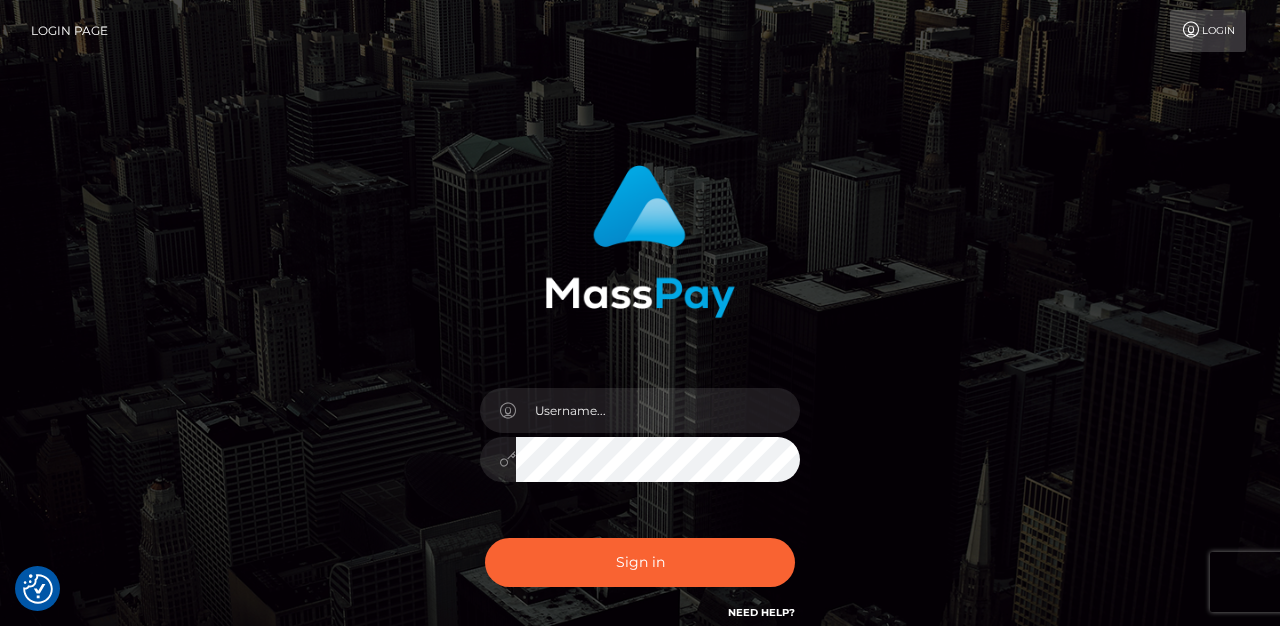 scroll, scrollTop: 0, scrollLeft: 0, axis: both 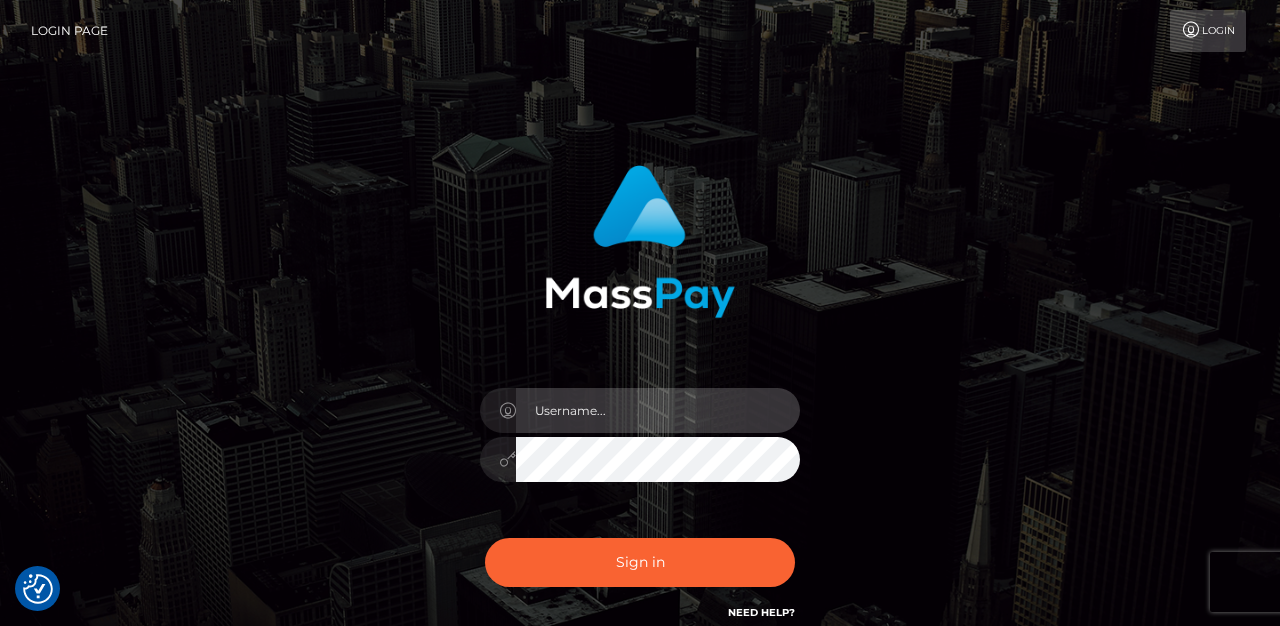 click at bounding box center [658, 410] 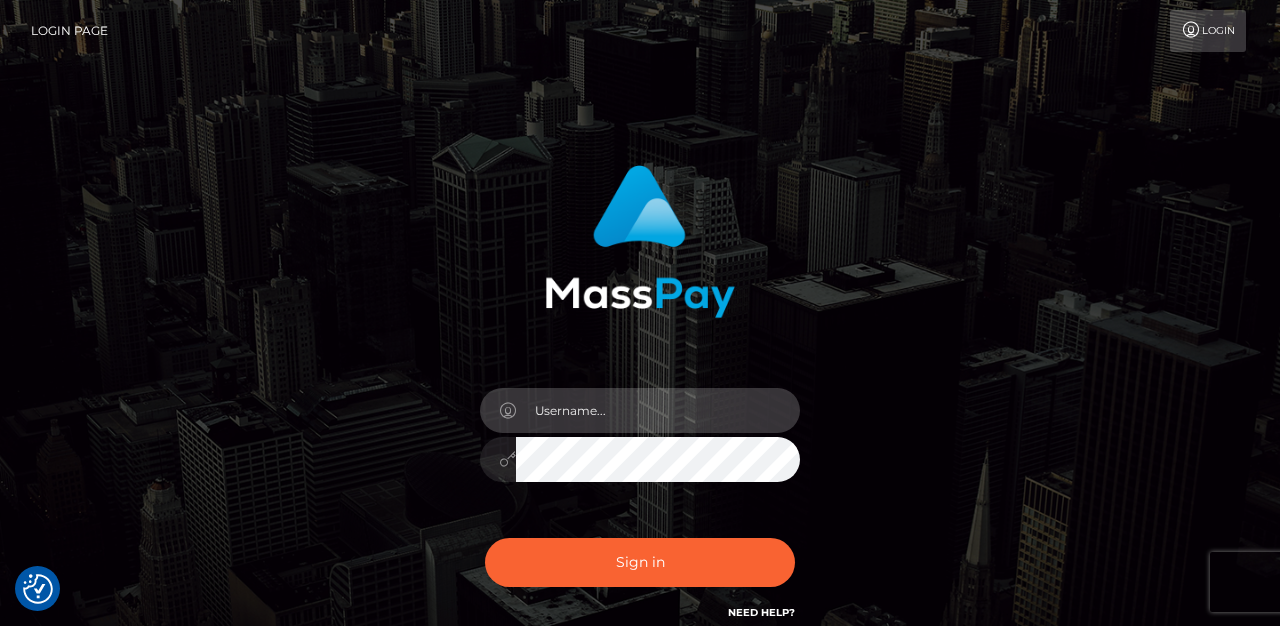 click at bounding box center [658, 410] 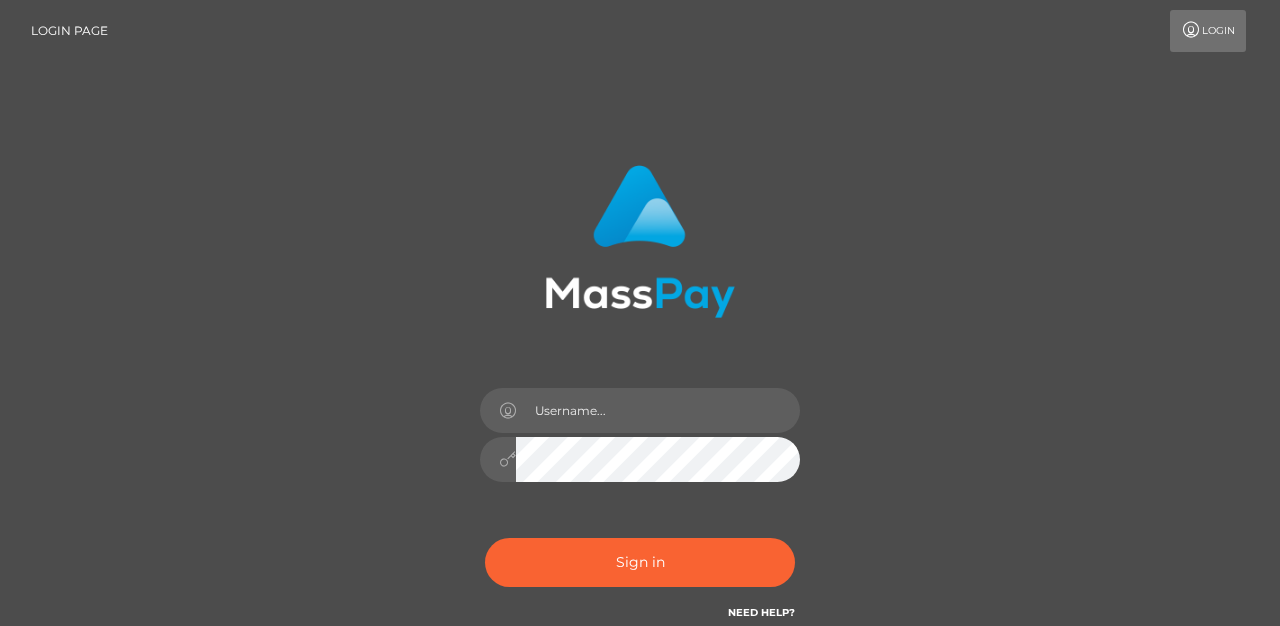 scroll, scrollTop: 0, scrollLeft: 0, axis: both 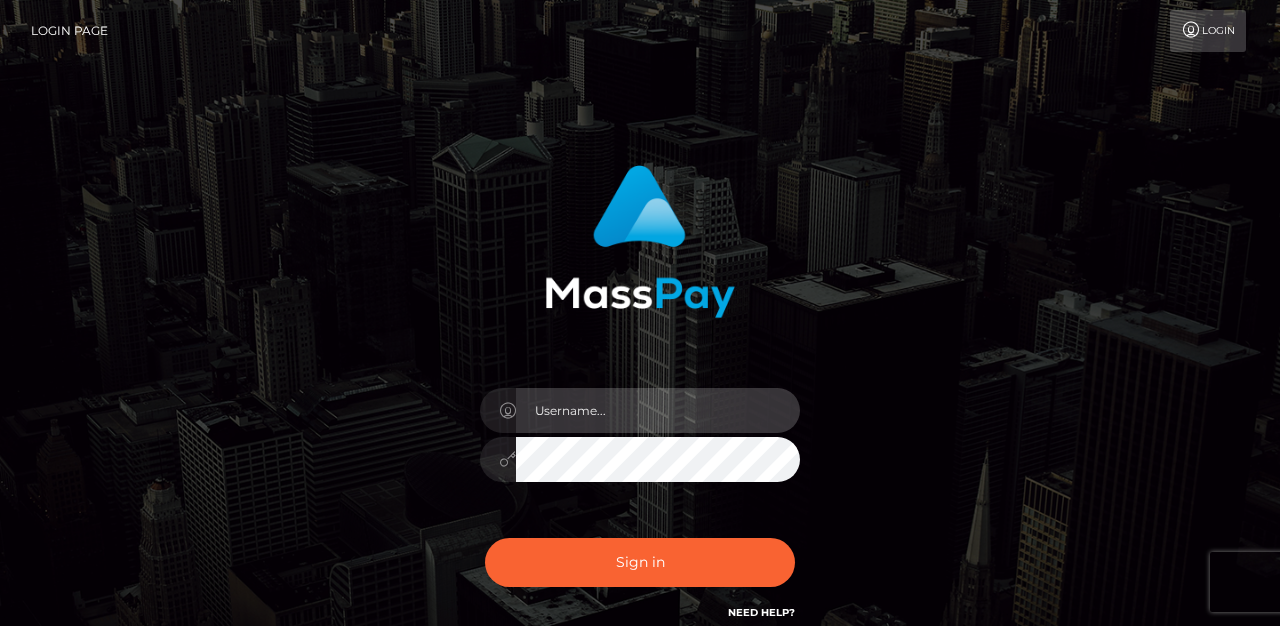 click at bounding box center [658, 410] 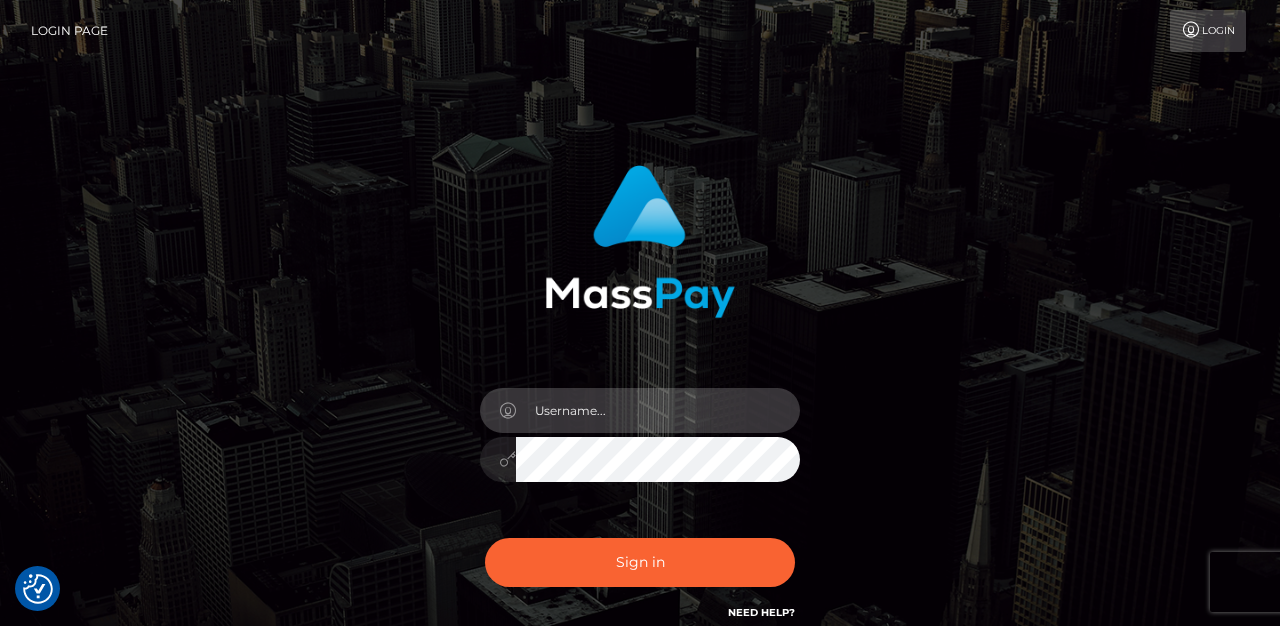 checkbox on "true" 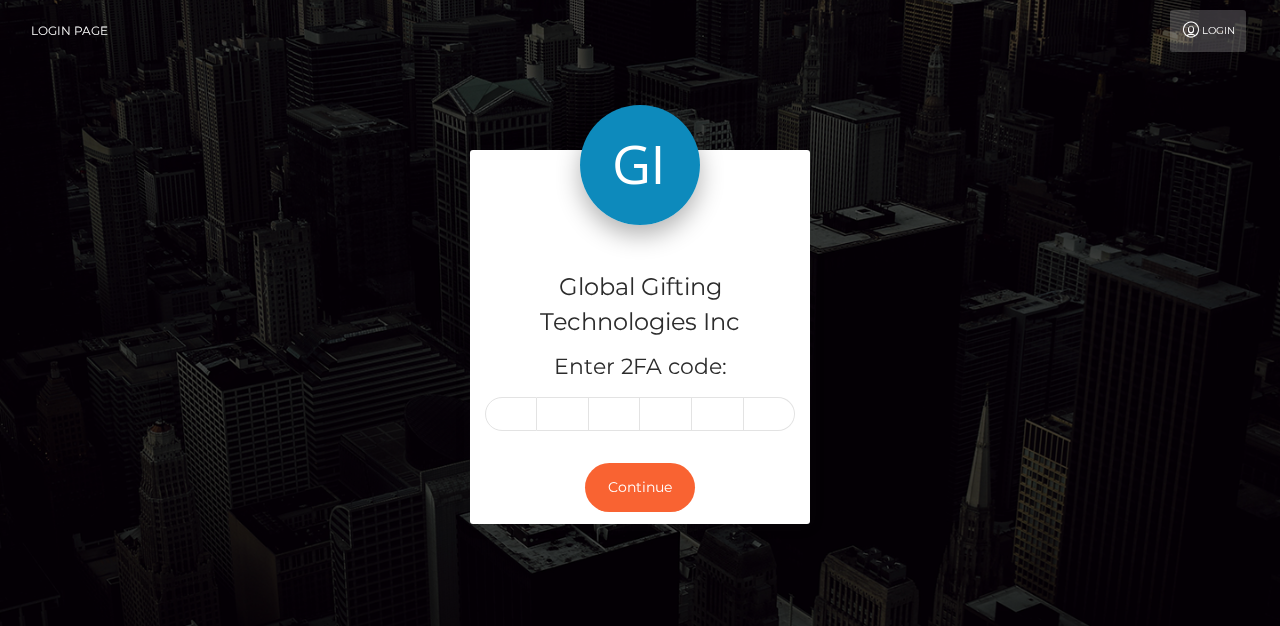 scroll, scrollTop: 0, scrollLeft: 0, axis: both 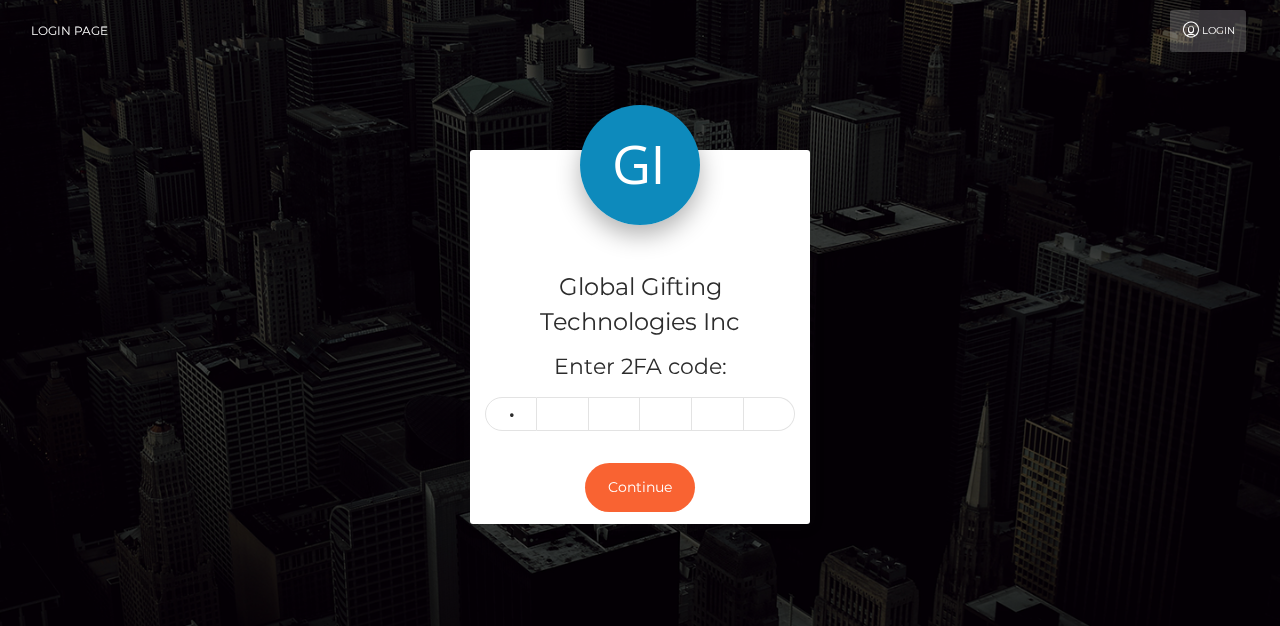 type on "7" 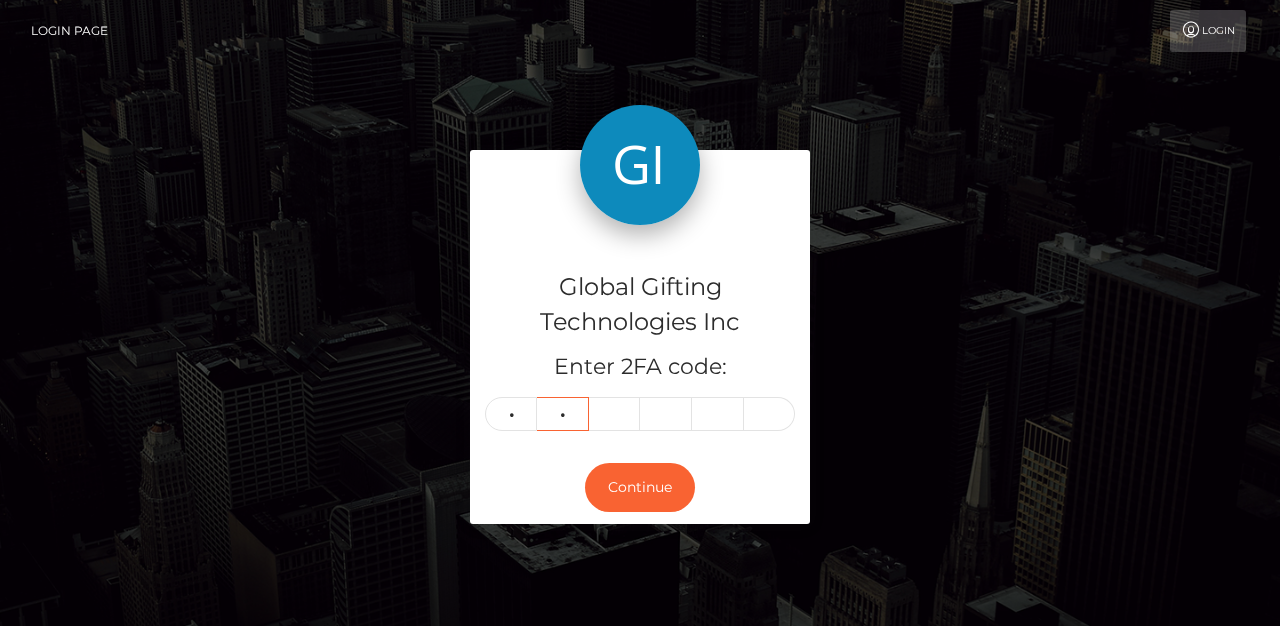 type on "8" 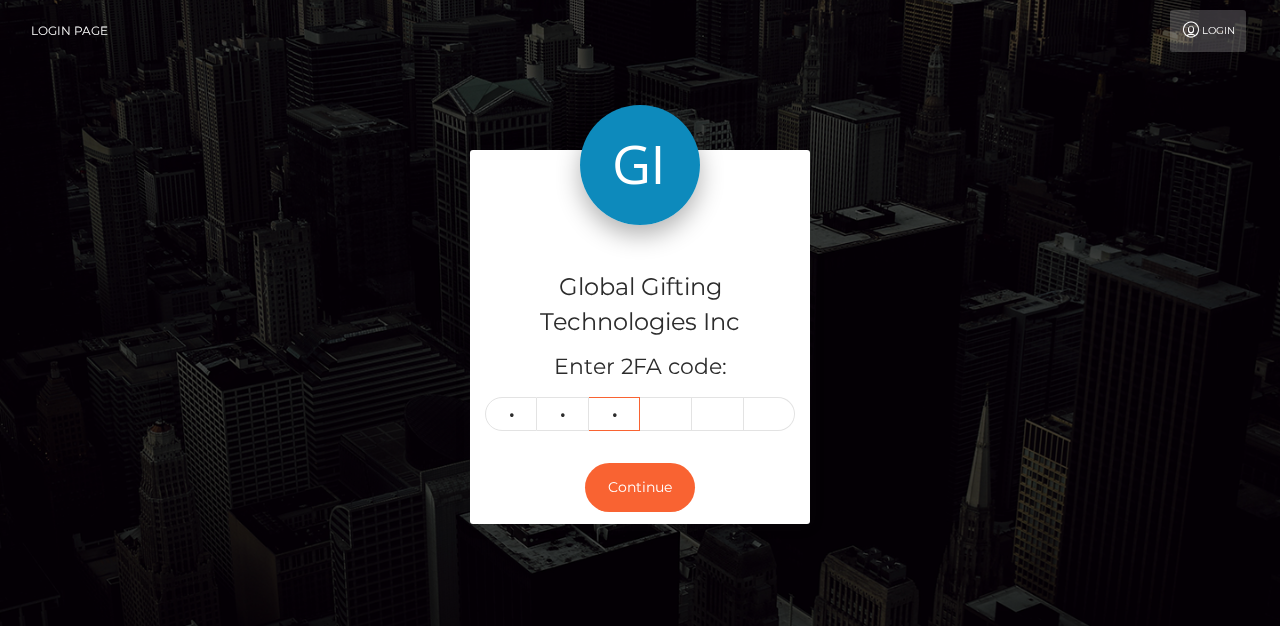 type on "6" 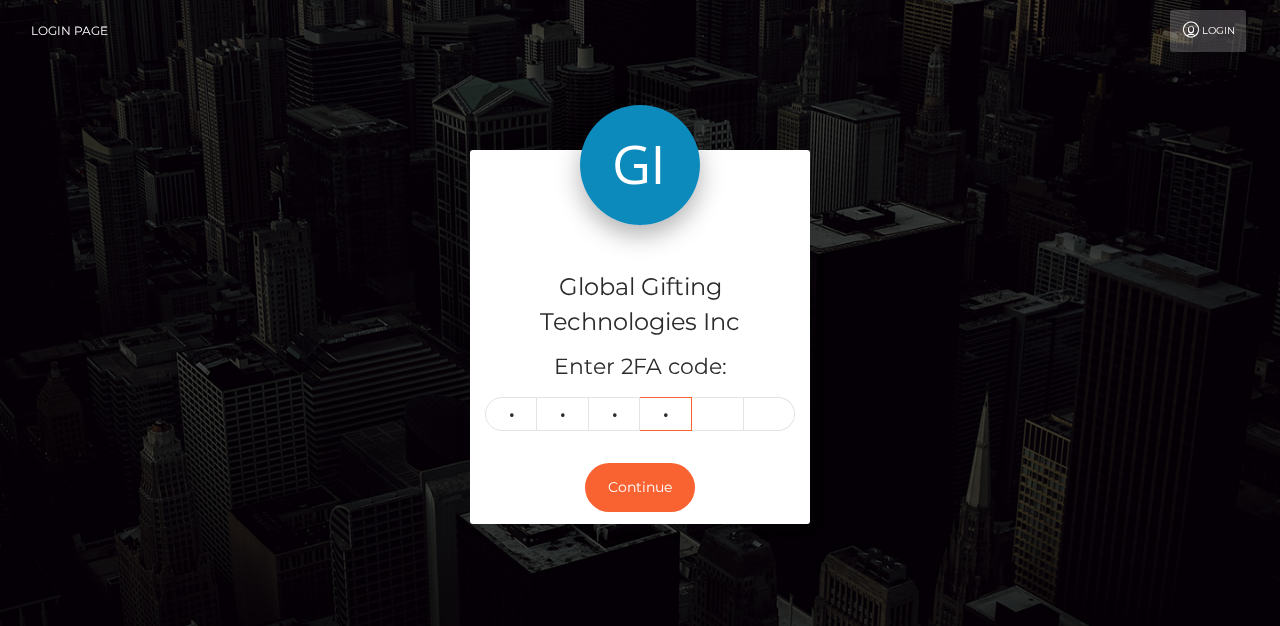 type on "1" 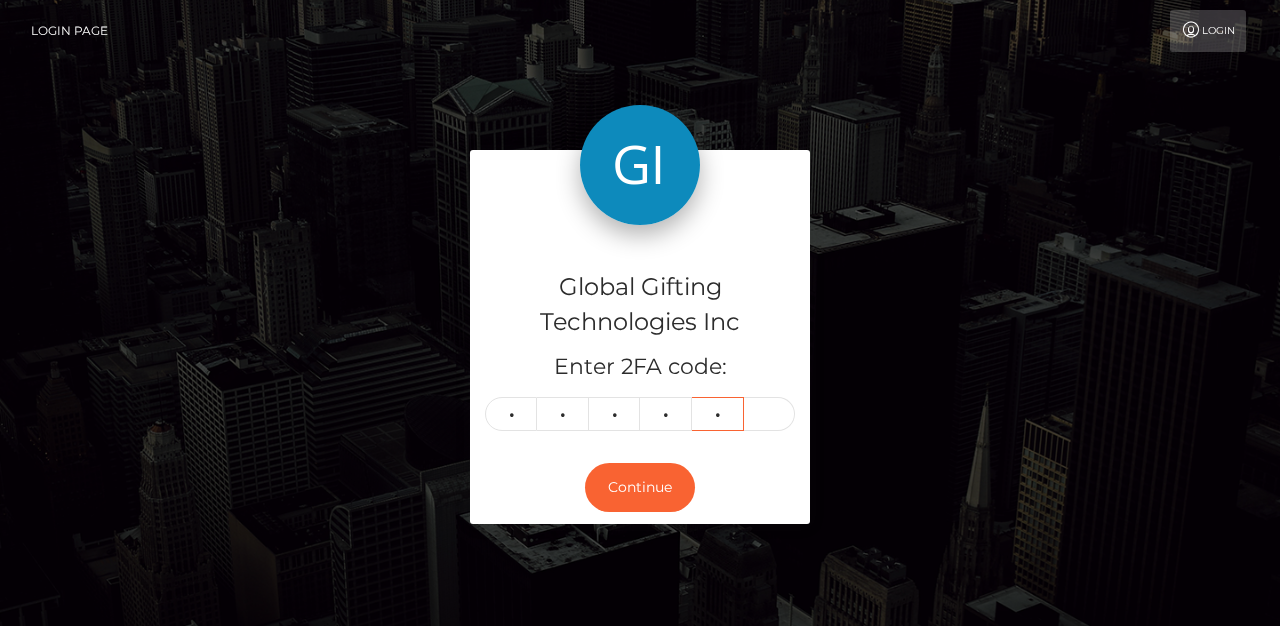 type on "7" 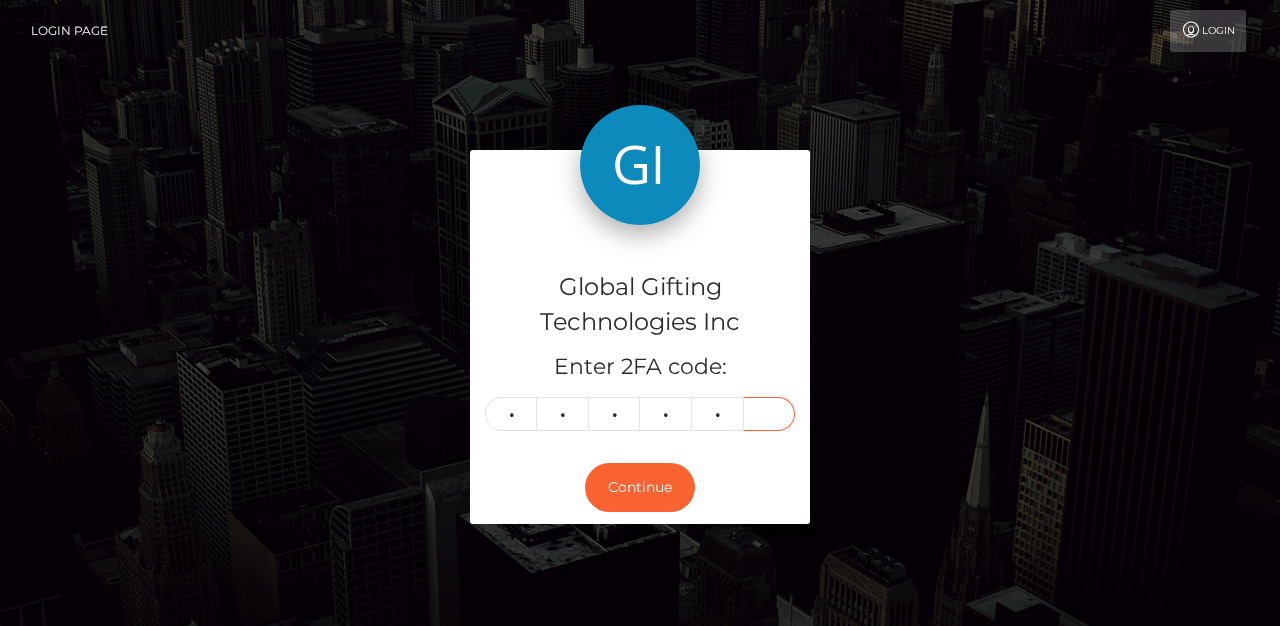 type on "7" 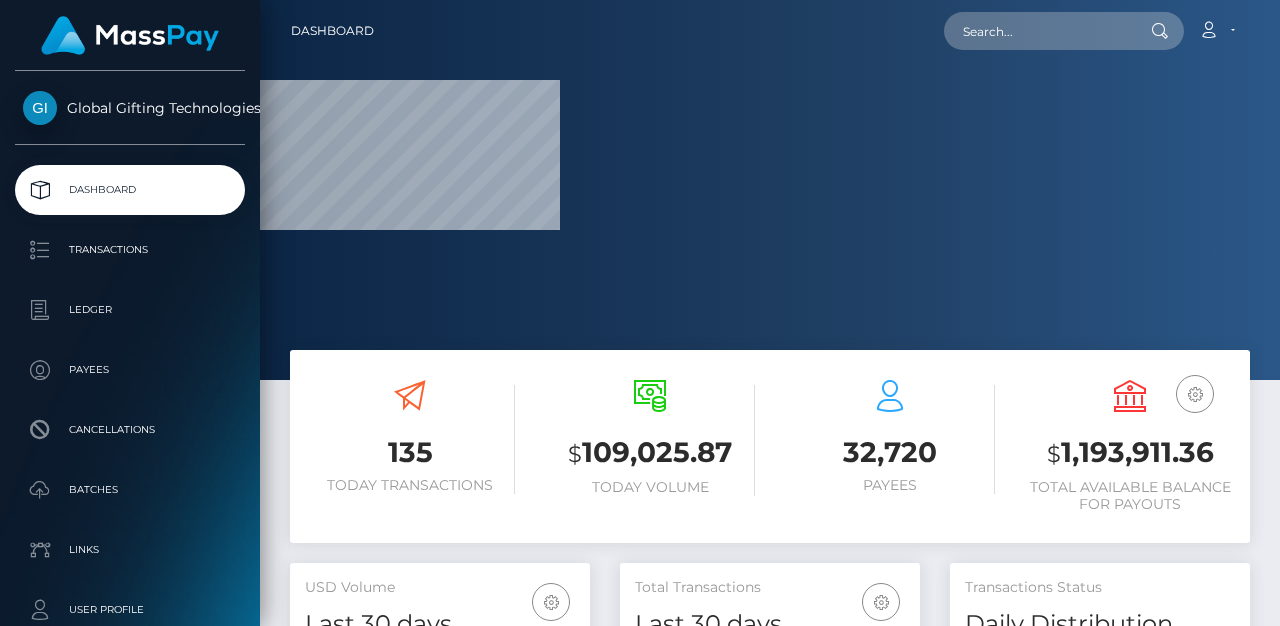 scroll, scrollTop: 0, scrollLeft: 0, axis: both 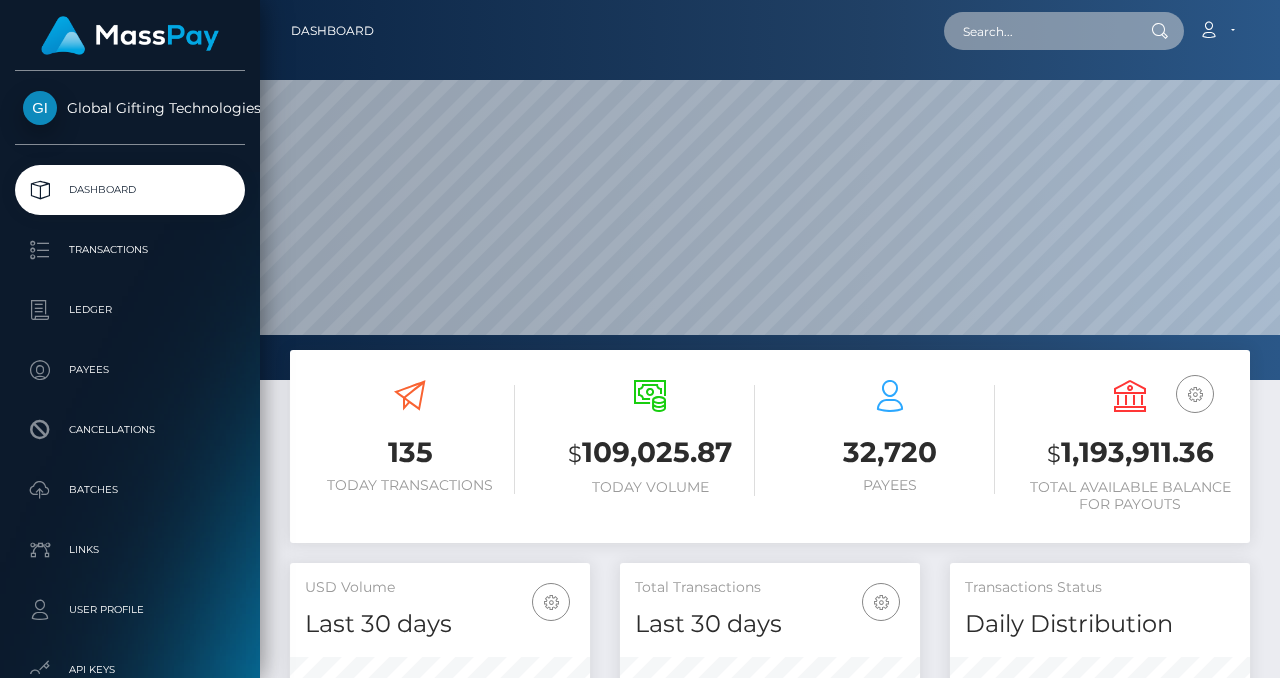 click at bounding box center (1038, 31) 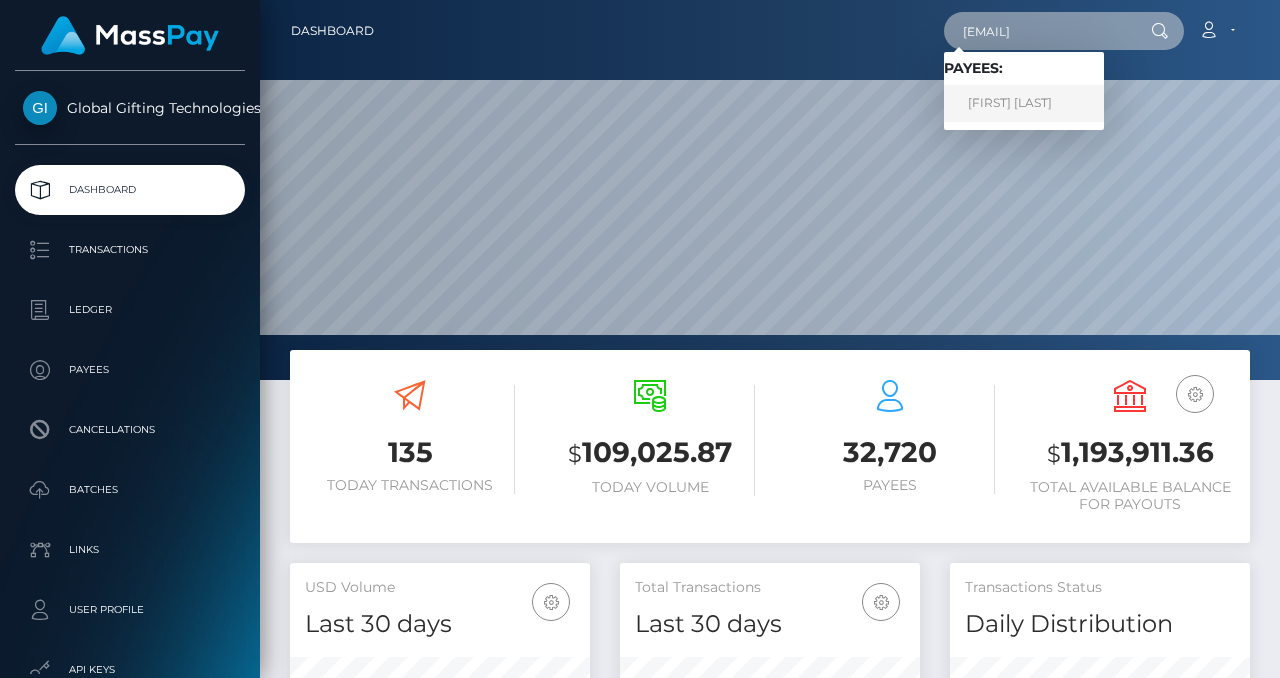 type on "[EMAIL]" 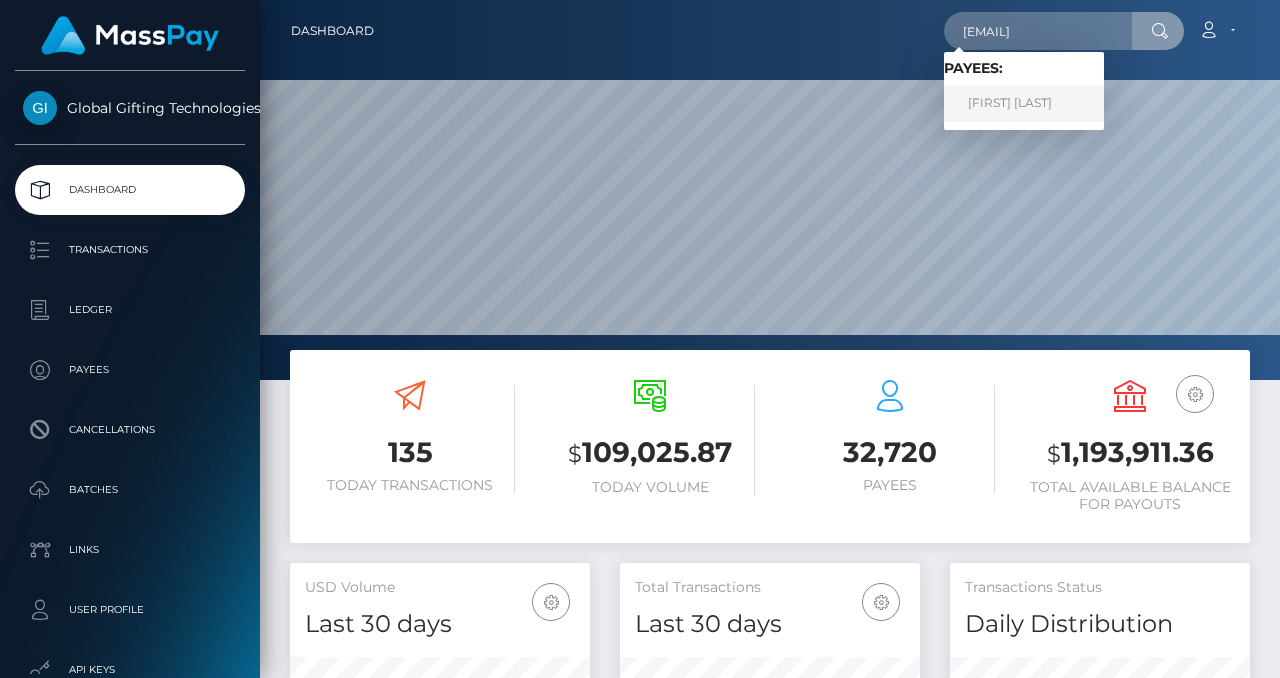 click on "Haillie  McKinney" at bounding box center (1024, 103) 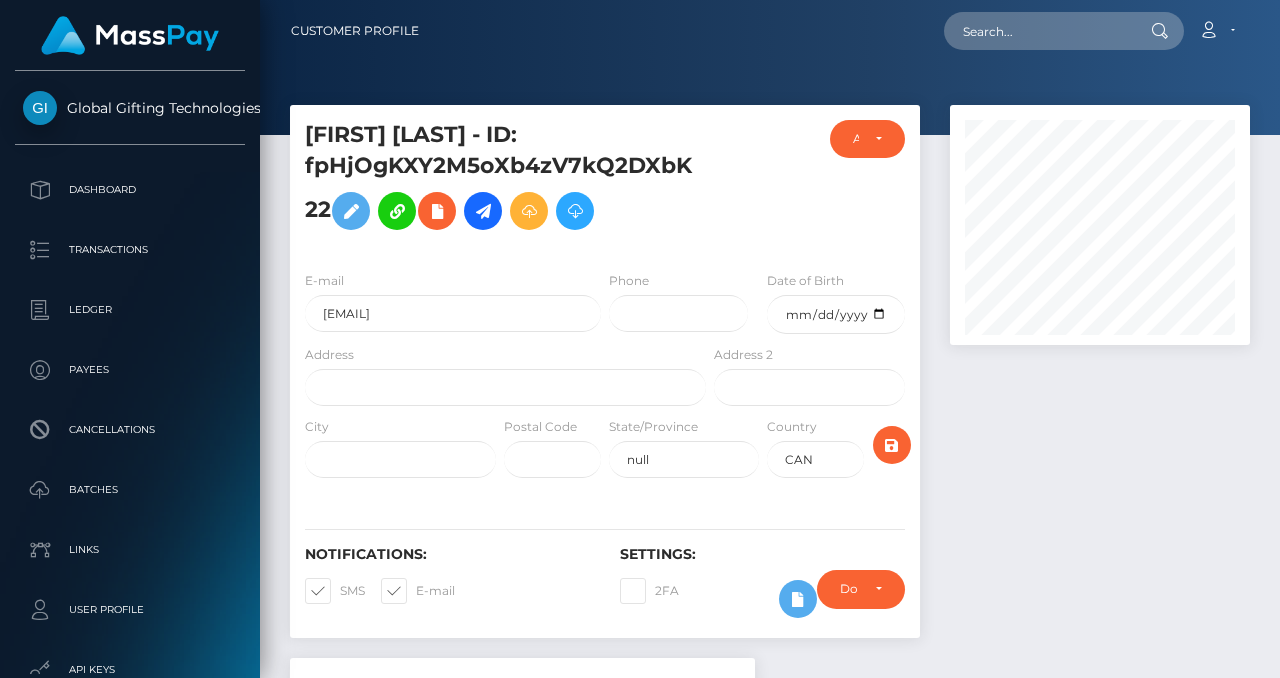 scroll, scrollTop: 0, scrollLeft: 0, axis: both 